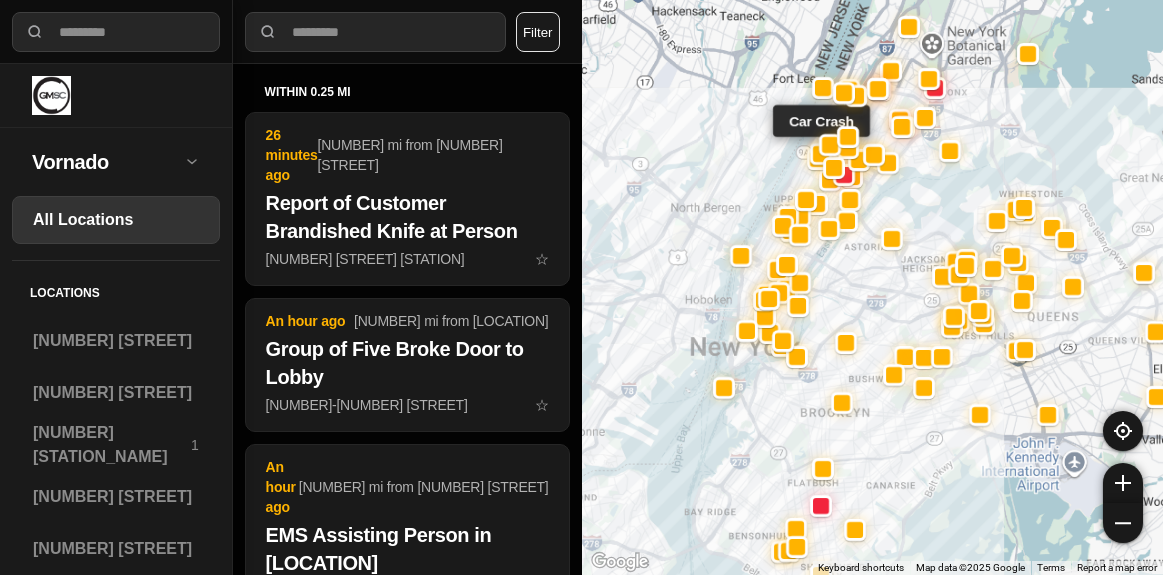 select on "*" 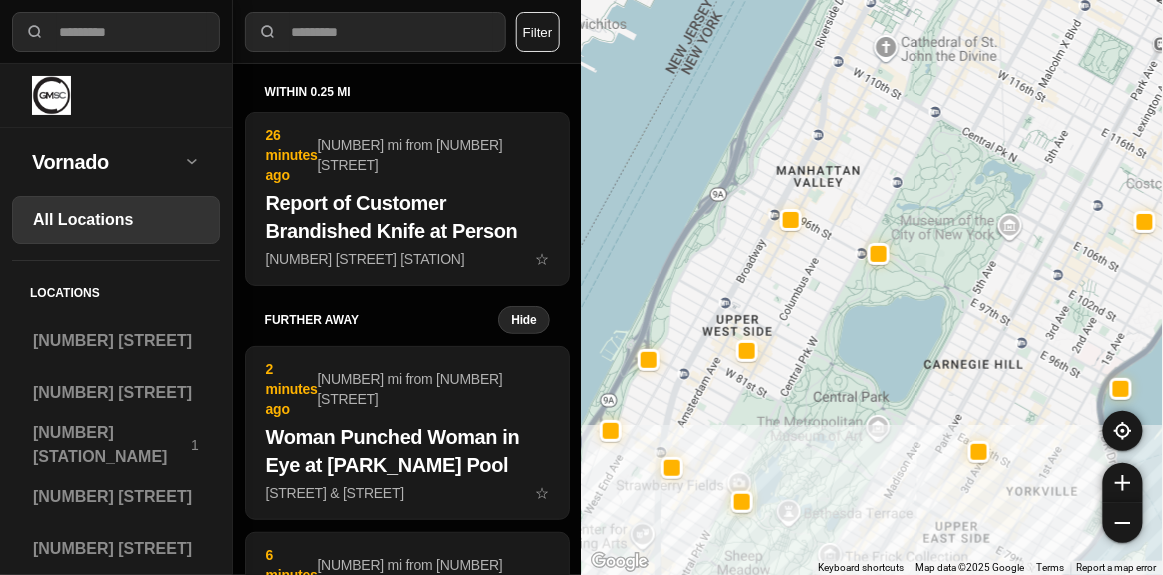 drag, startPoint x: 823, startPoint y: 112, endPoint x: 813, endPoint y: 322, distance: 210.23796 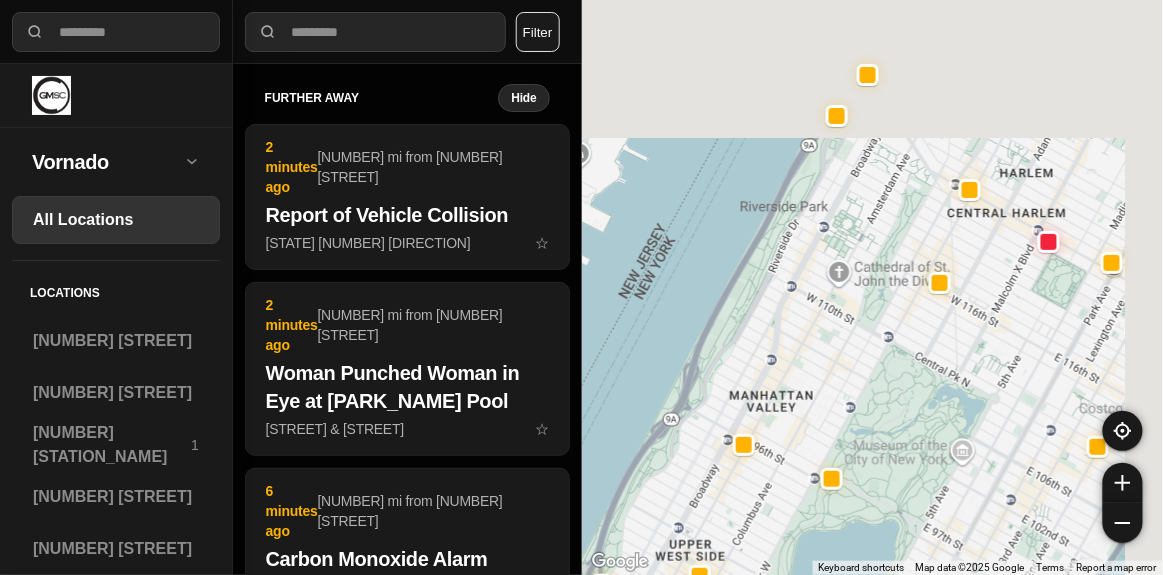 drag, startPoint x: 881, startPoint y: 72, endPoint x: 831, endPoint y: 286, distance: 219.7635 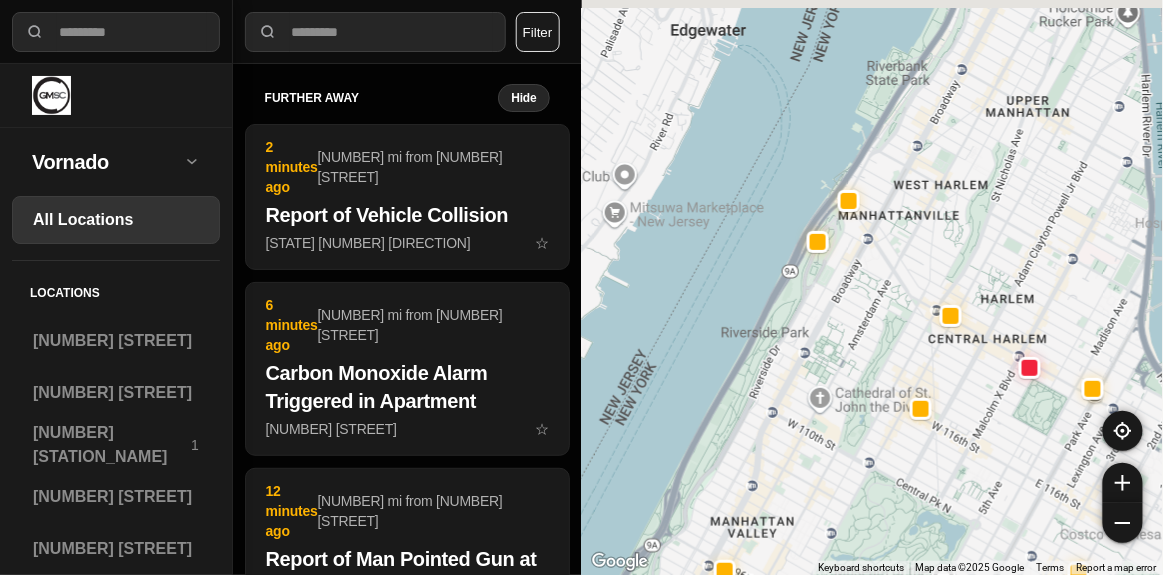 drag, startPoint x: 883, startPoint y: 192, endPoint x: 876, endPoint y: 253, distance: 61.400326 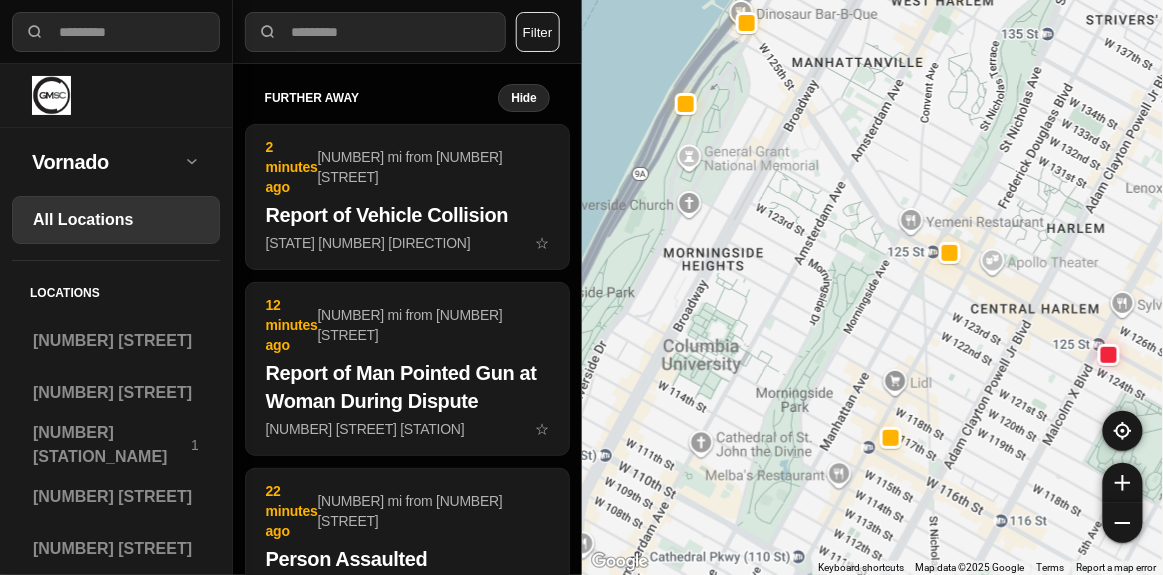 drag, startPoint x: 841, startPoint y: 367, endPoint x: 874, endPoint y: 335, distance: 45.96738 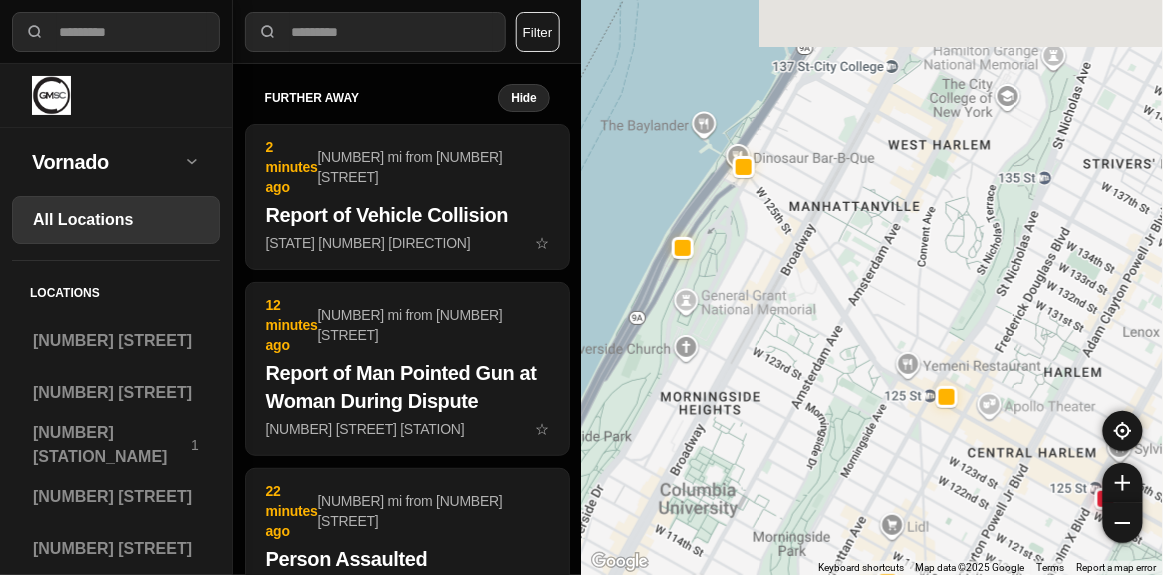drag, startPoint x: 811, startPoint y: 203, endPoint x: 809, endPoint y: 351, distance: 148.01352 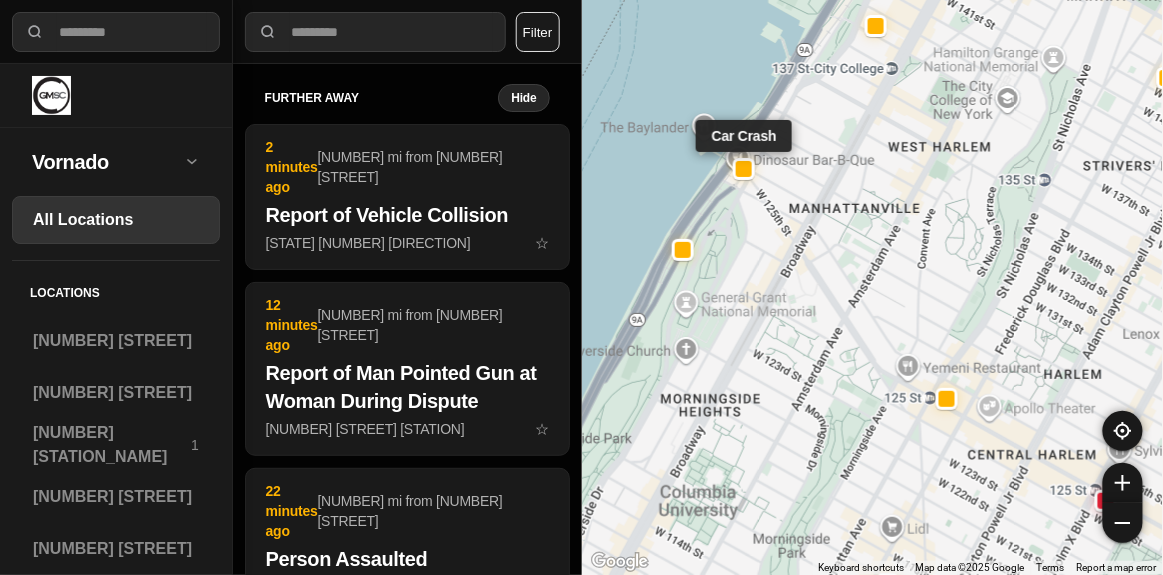 click at bounding box center [744, 168] 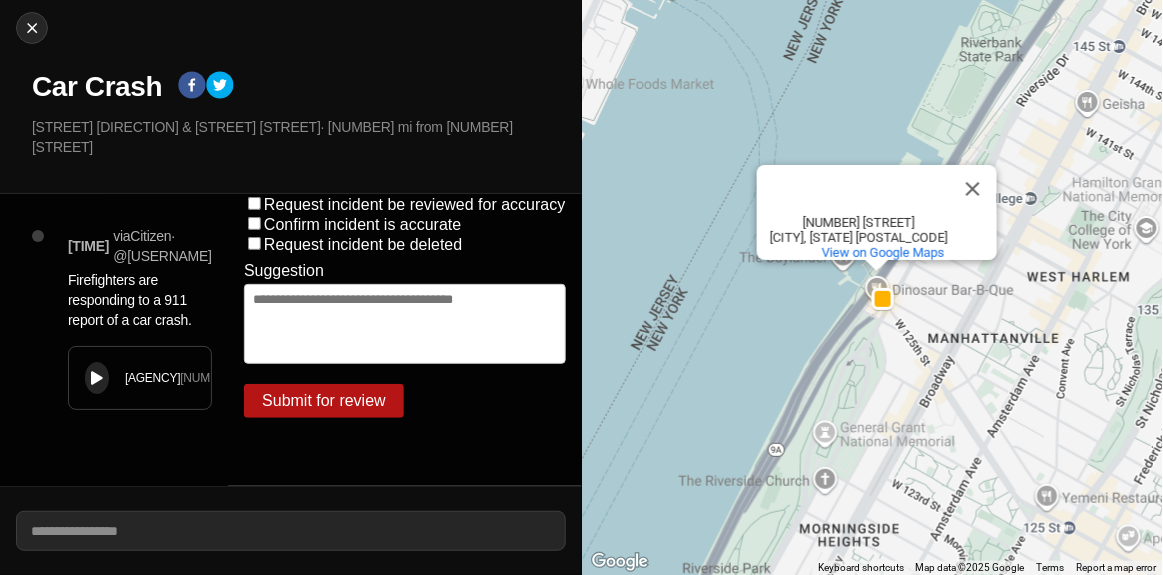 click at bounding box center [97, 378] 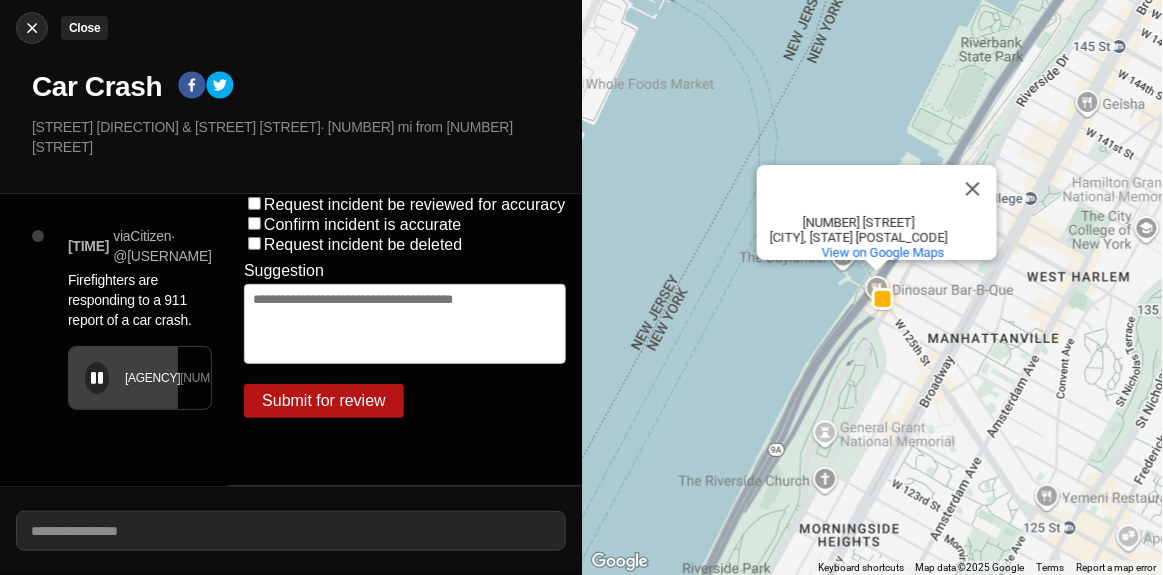 click at bounding box center [32, 28] 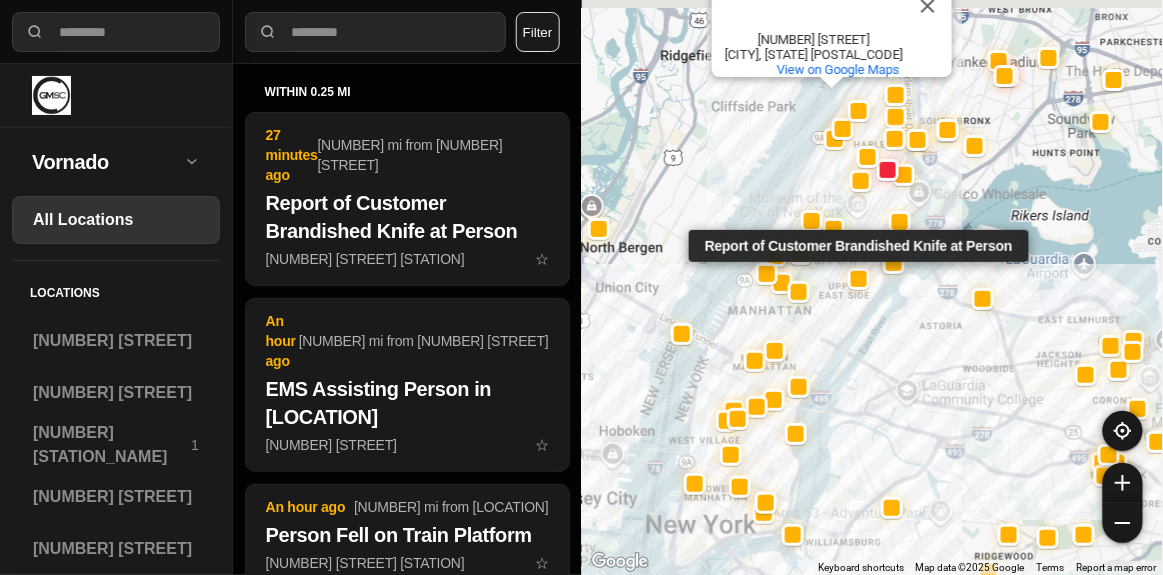 drag, startPoint x: 879, startPoint y: 184, endPoint x: 863, endPoint y: 271, distance: 88.45903 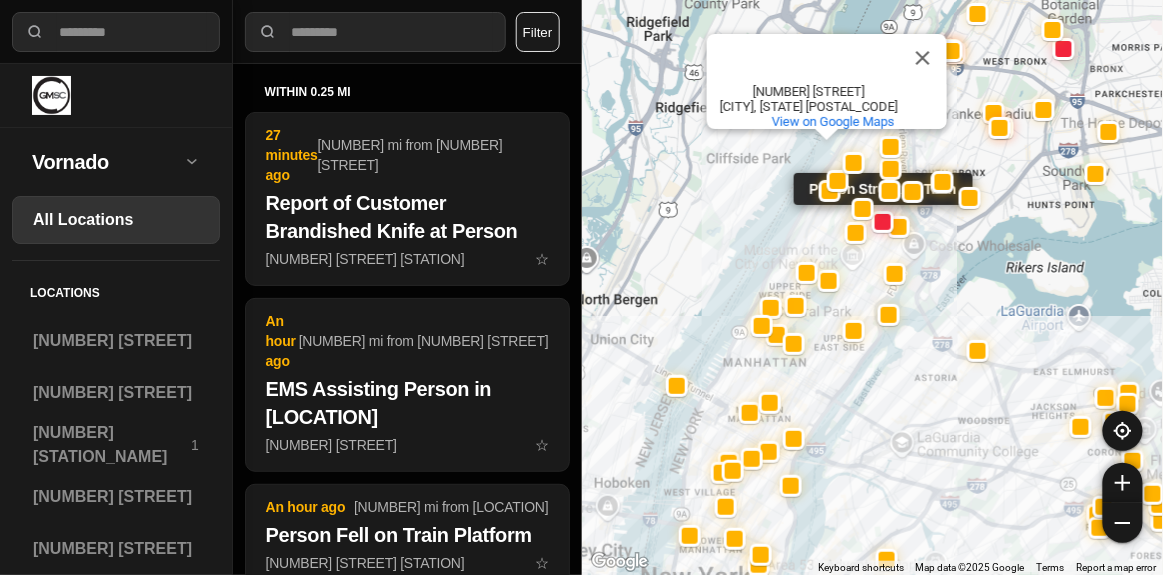 click at bounding box center [883, 222] 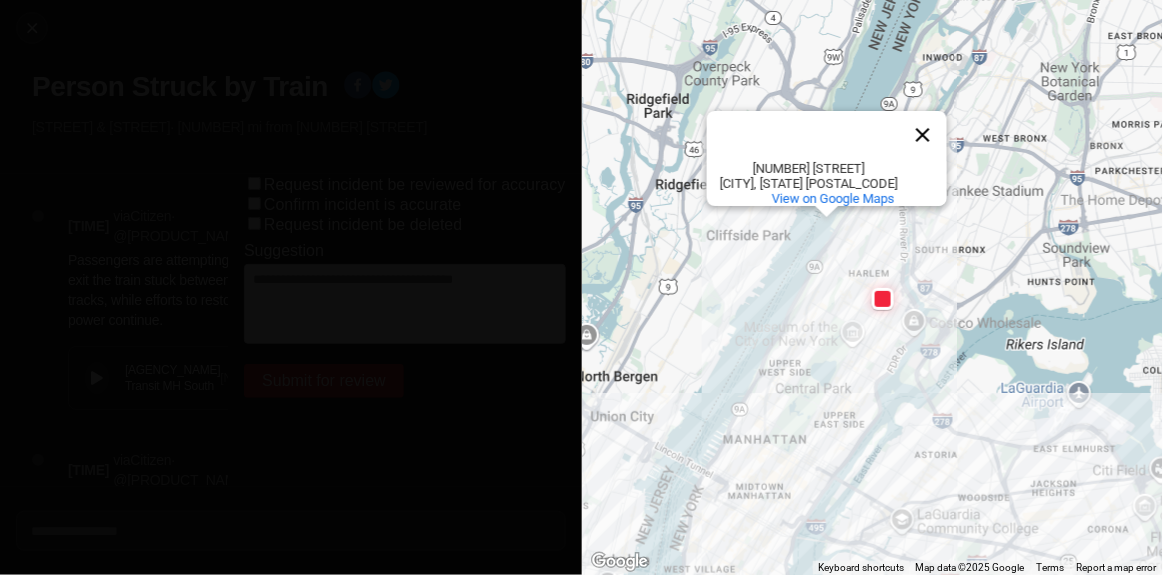 click at bounding box center (923, 135) 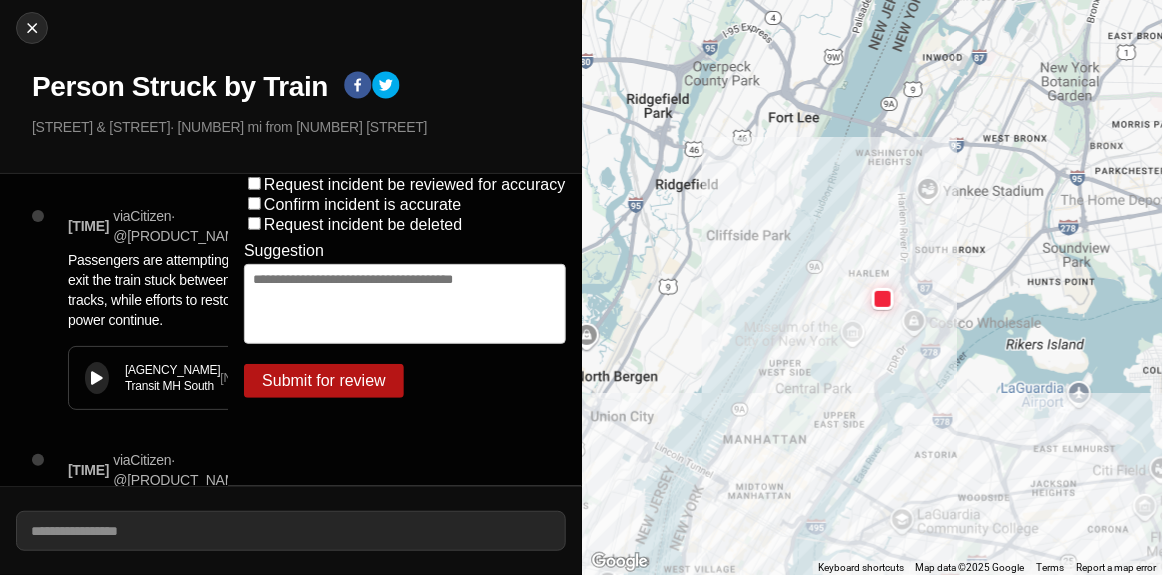 drag, startPoint x: 864, startPoint y: 279, endPoint x: 881, endPoint y: 208, distance: 73.00685 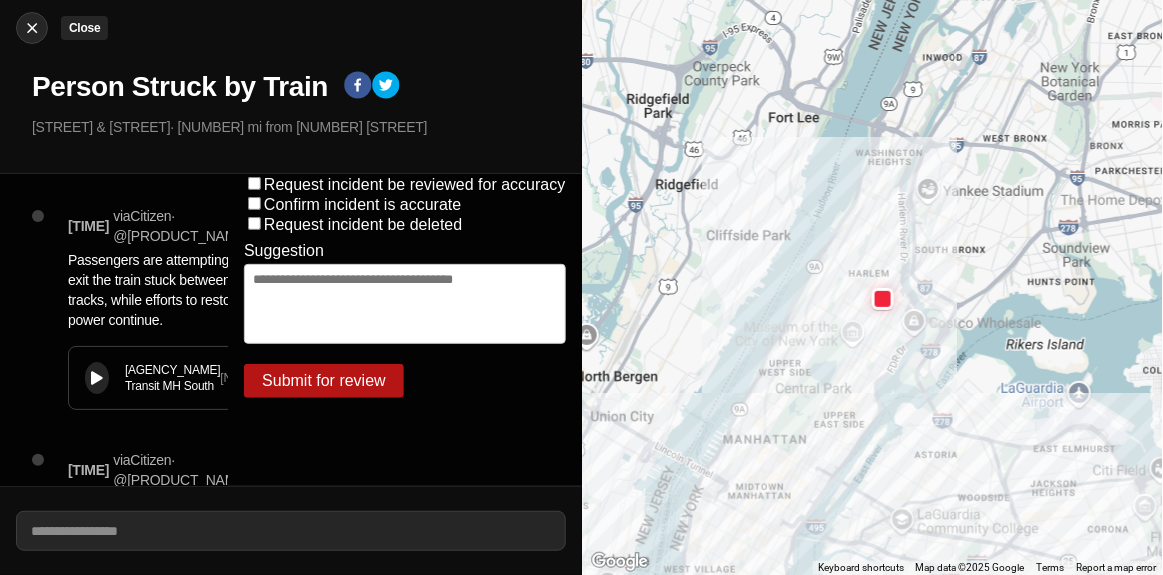 click at bounding box center (32, 28) 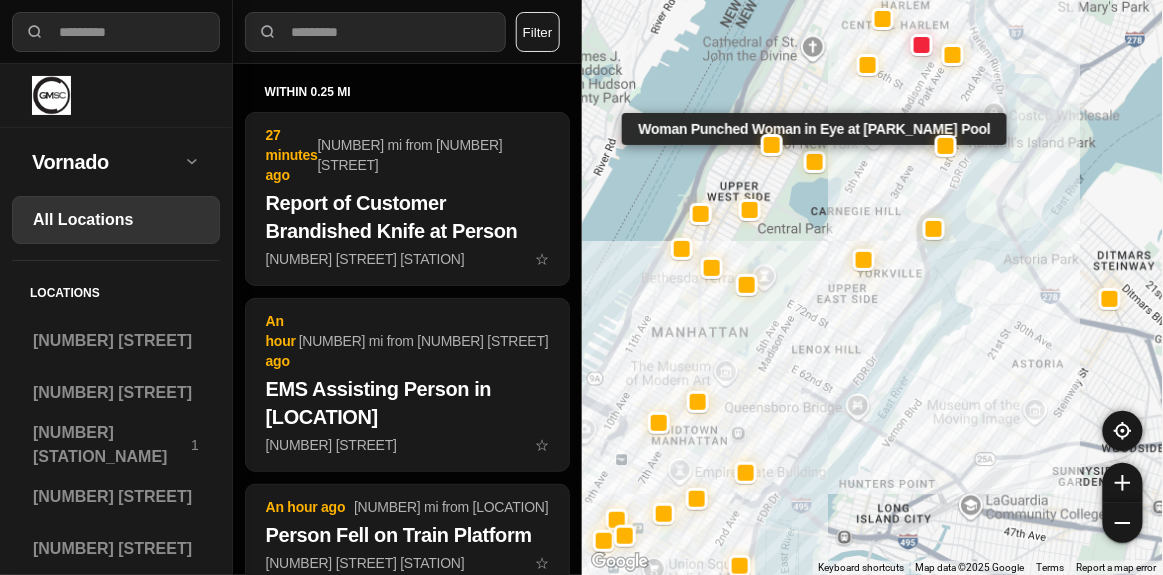 click on "Woman Punched Woman in Eye at [PARK_NAME] Pool" at bounding box center [873, 287] 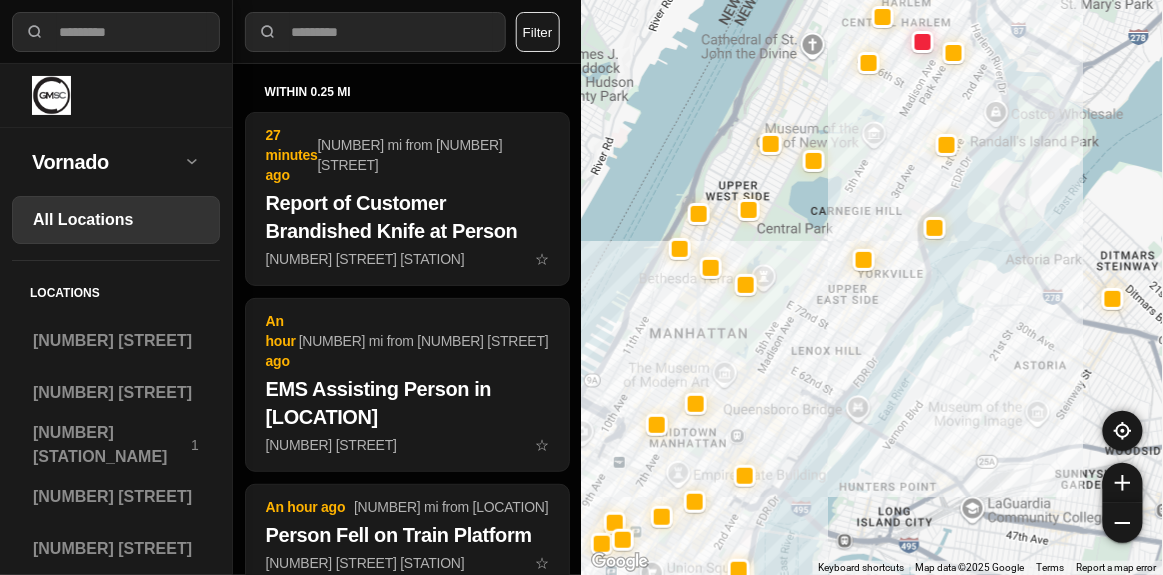 drag, startPoint x: 894, startPoint y: 203, endPoint x: 897, endPoint y: 313, distance: 110.0409 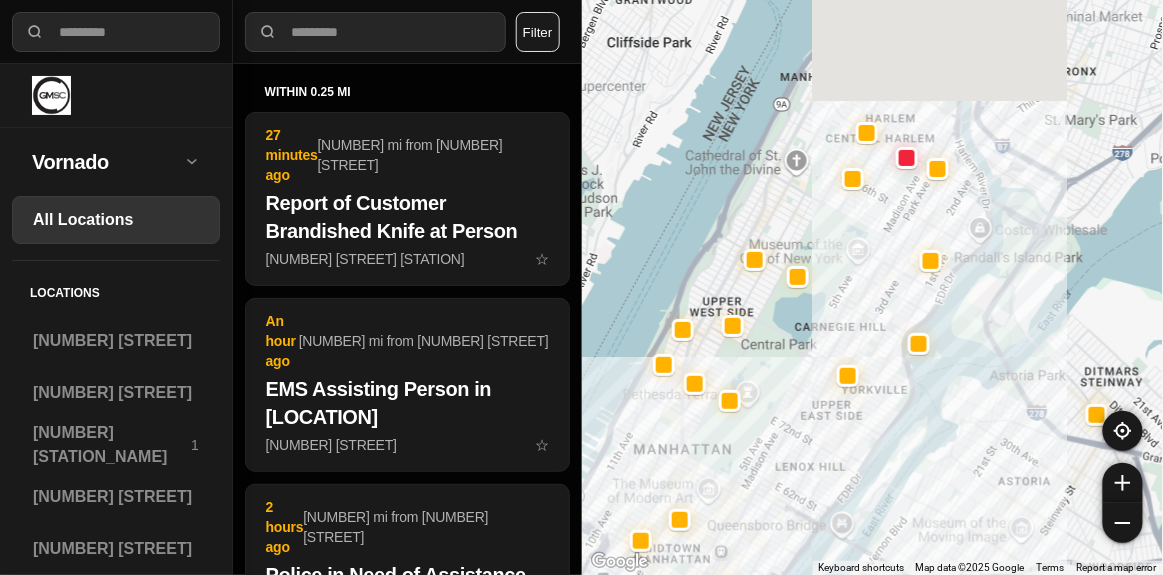 drag, startPoint x: 801, startPoint y: 116, endPoint x: 794, endPoint y: 308, distance: 192.12756 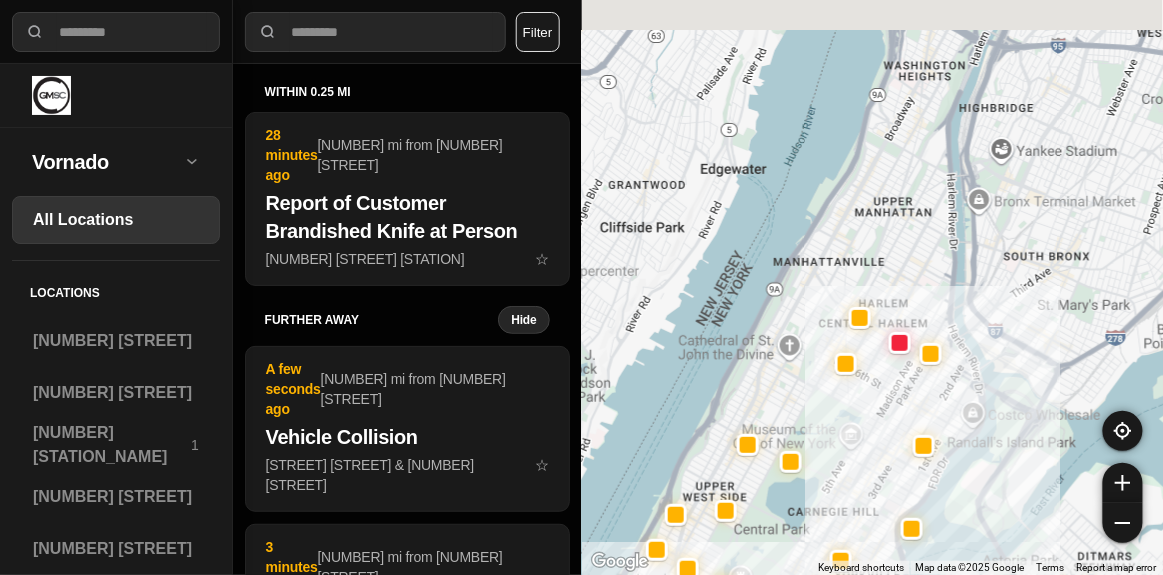 drag, startPoint x: 859, startPoint y: 241, endPoint x: 824, endPoint y: 303, distance: 71.19691 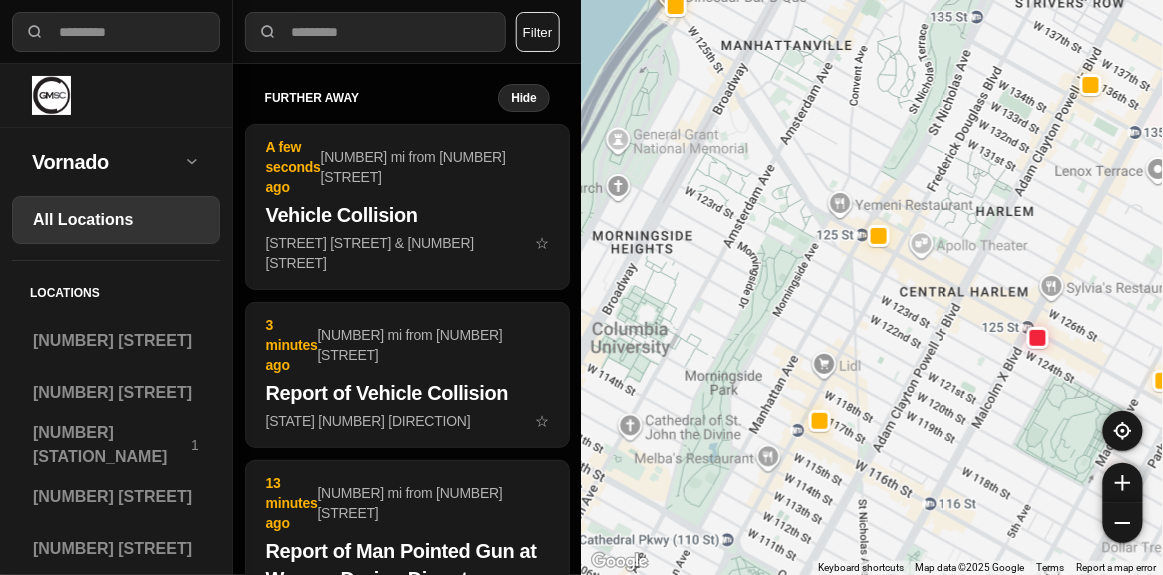 drag, startPoint x: 830, startPoint y: 345, endPoint x: 872, endPoint y: 303, distance: 59.39697 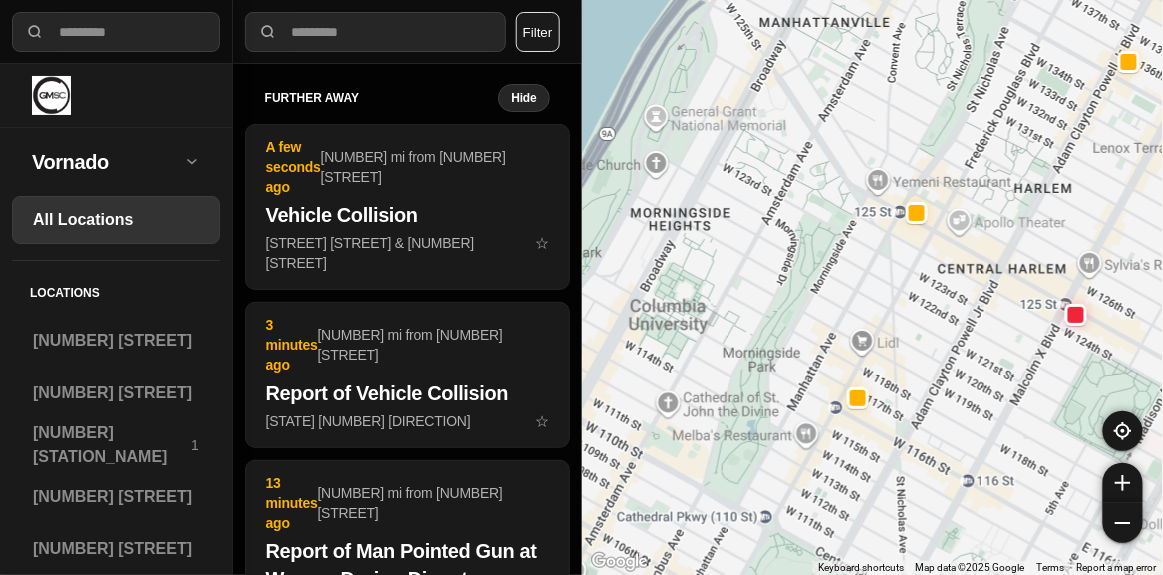 drag, startPoint x: 837, startPoint y: 328, endPoint x: 881, endPoint y: 297, distance: 53.823788 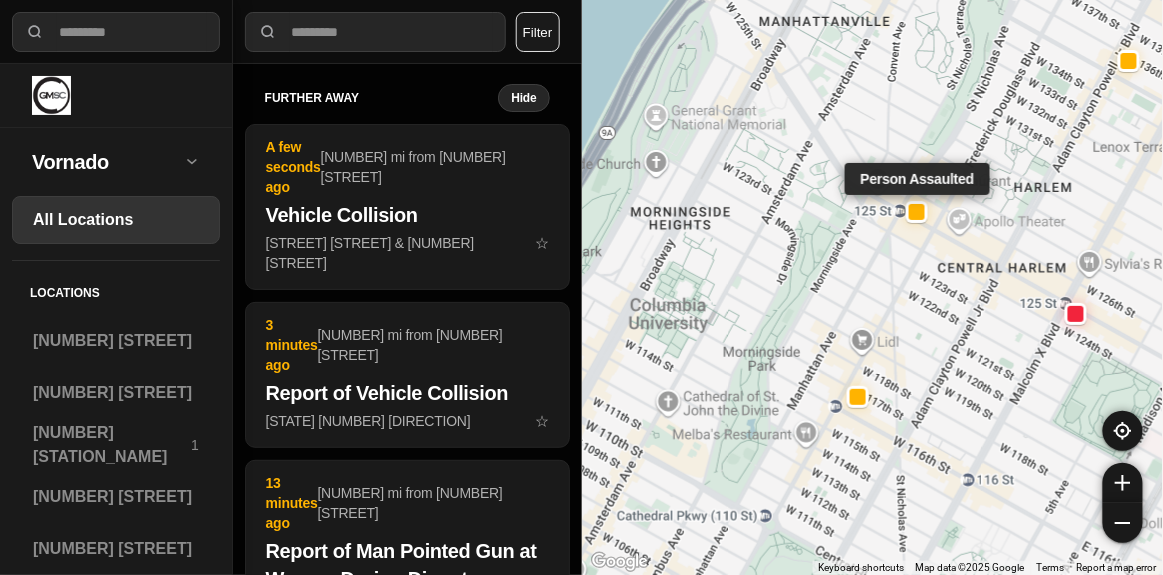 click at bounding box center (918, 211) 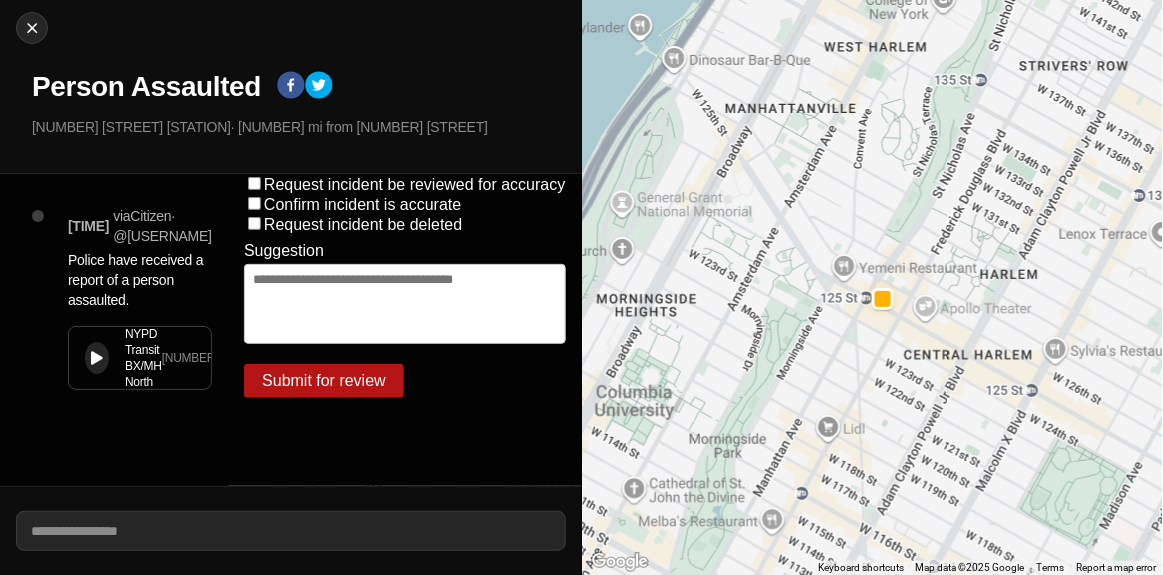 click at bounding box center (97, 358) 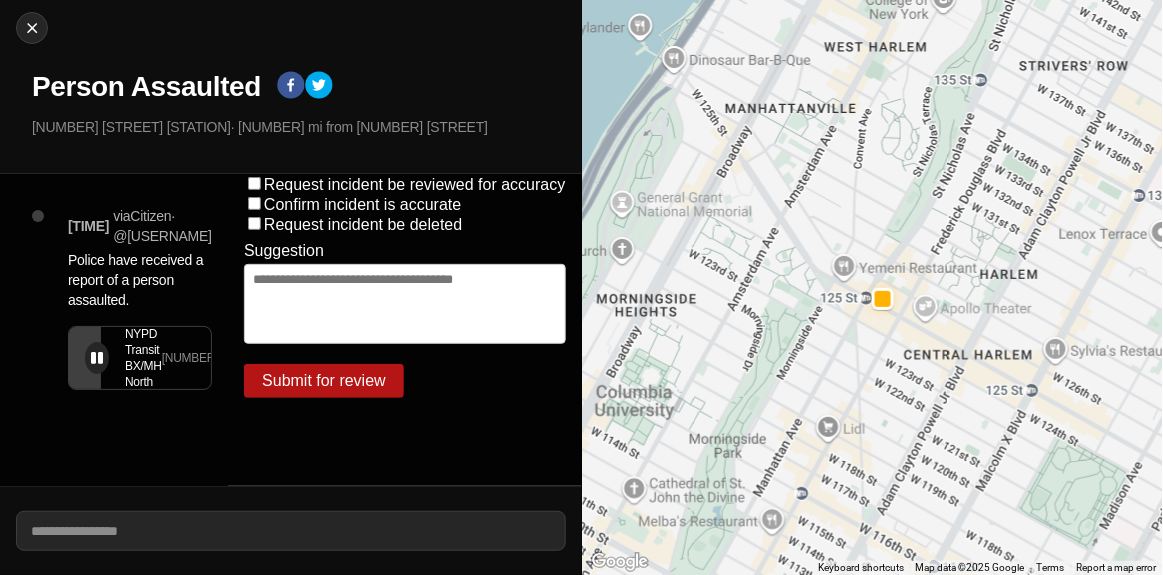 click at bounding box center (97, 358) 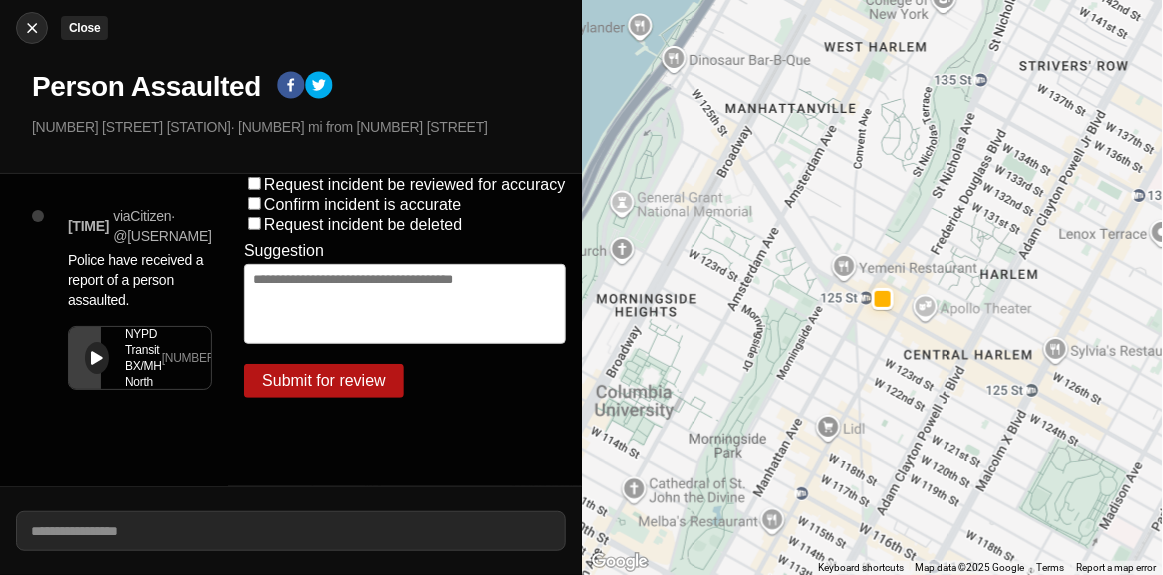 click at bounding box center [32, 28] 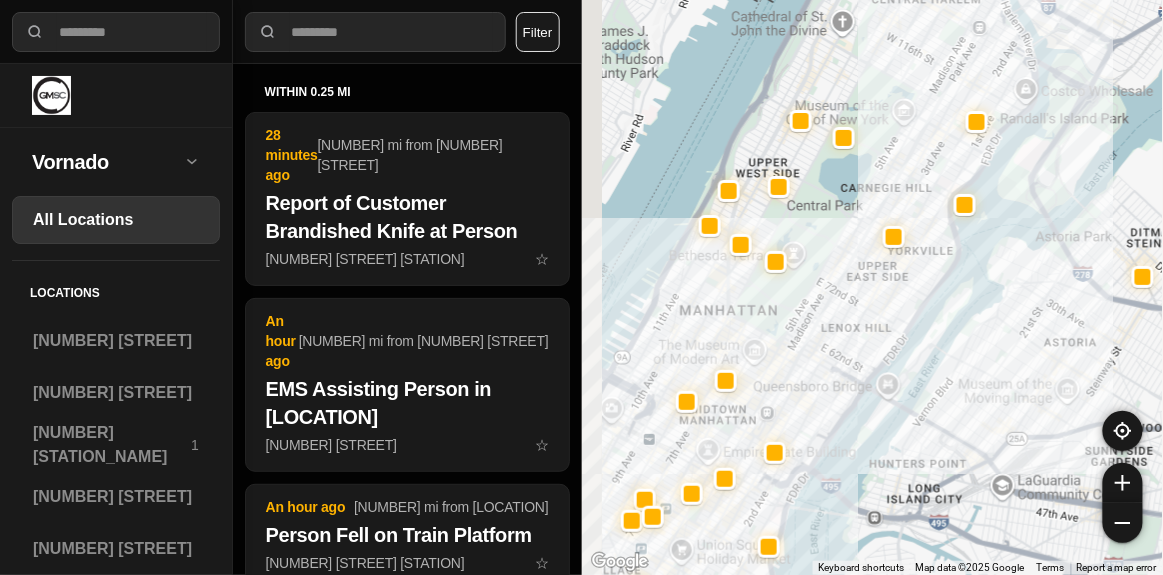 drag, startPoint x: 774, startPoint y: 201, endPoint x: 790, endPoint y: 264, distance: 65 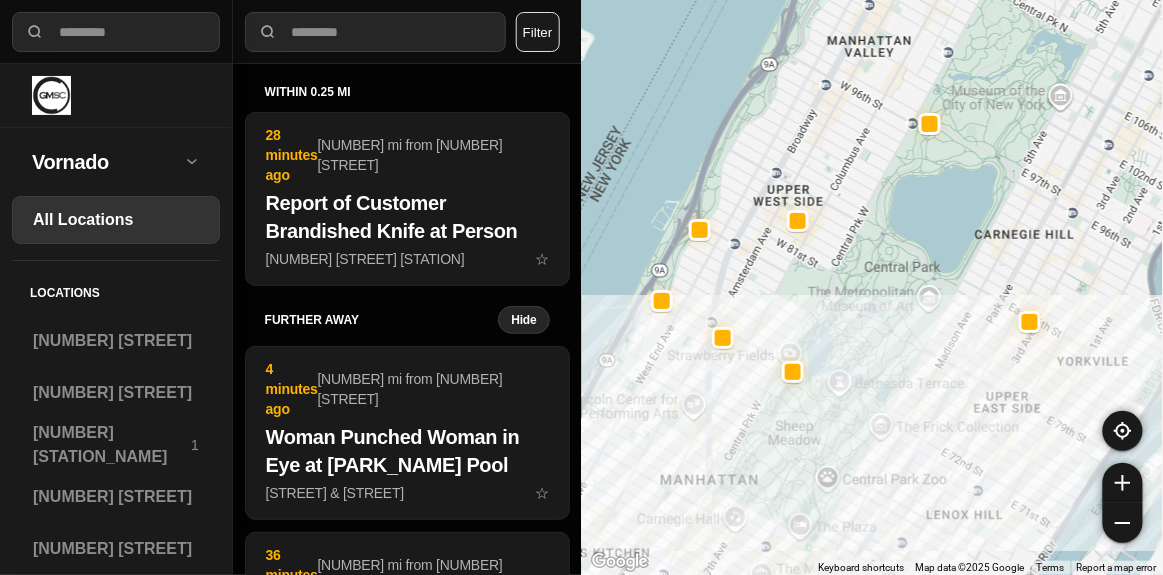 drag, startPoint x: 852, startPoint y: 121, endPoint x: 863, endPoint y: 203, distance: 82.73451 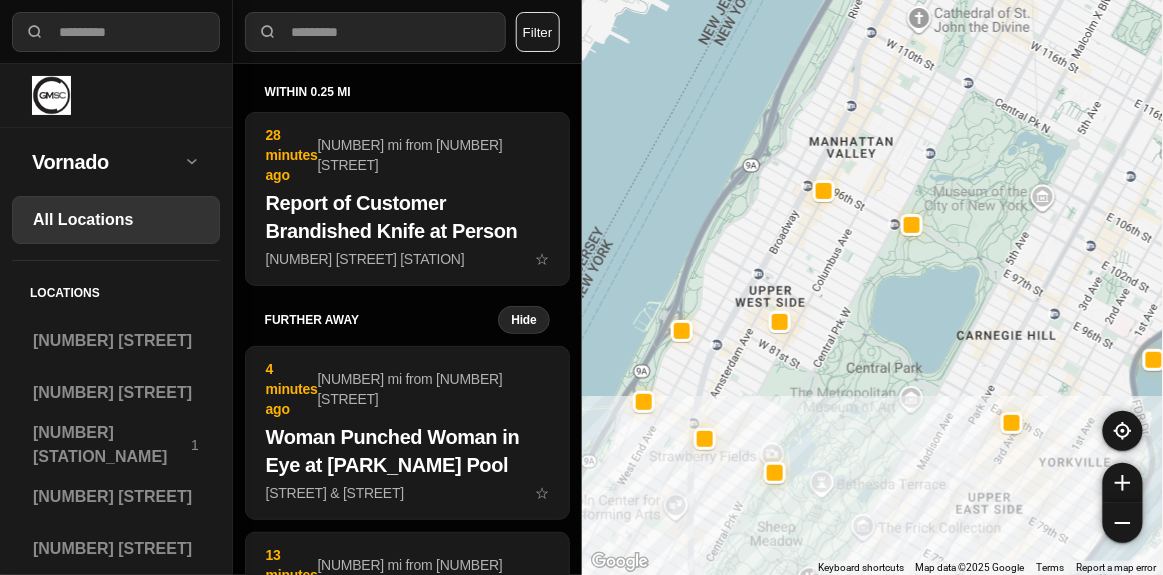 drag, startPoint x: 839, startPoint y: 176, endPoint x: 819, endPoint y: 277, distance: 102.96116 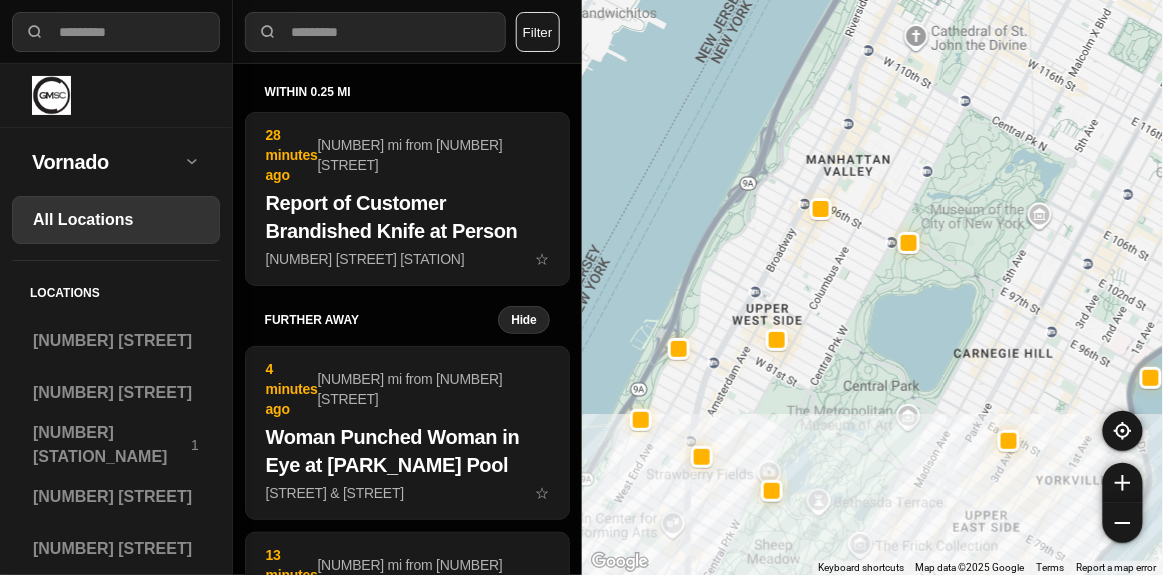 click at bounding box center [873, 287] 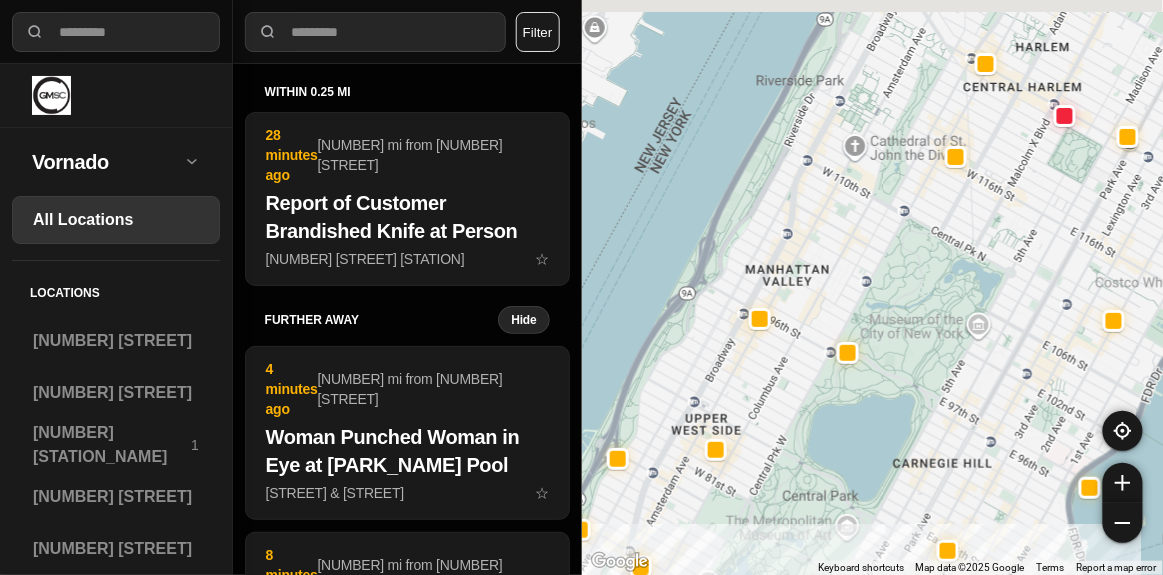 drag, startPoint x: 859, startPoint y: 199, endPoint x: 836, endPoint y: 256, distance: 61.46544 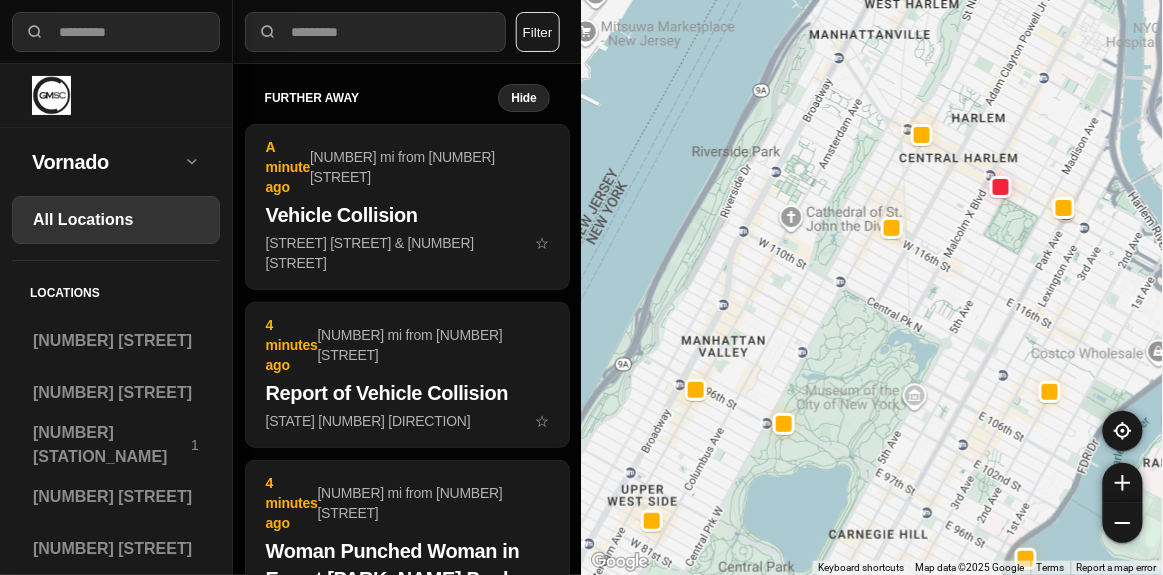 drag, startPoint x: 927, startPoint y: 193, endPoint x: 858, endPoint y: 263, distance: 98.29038 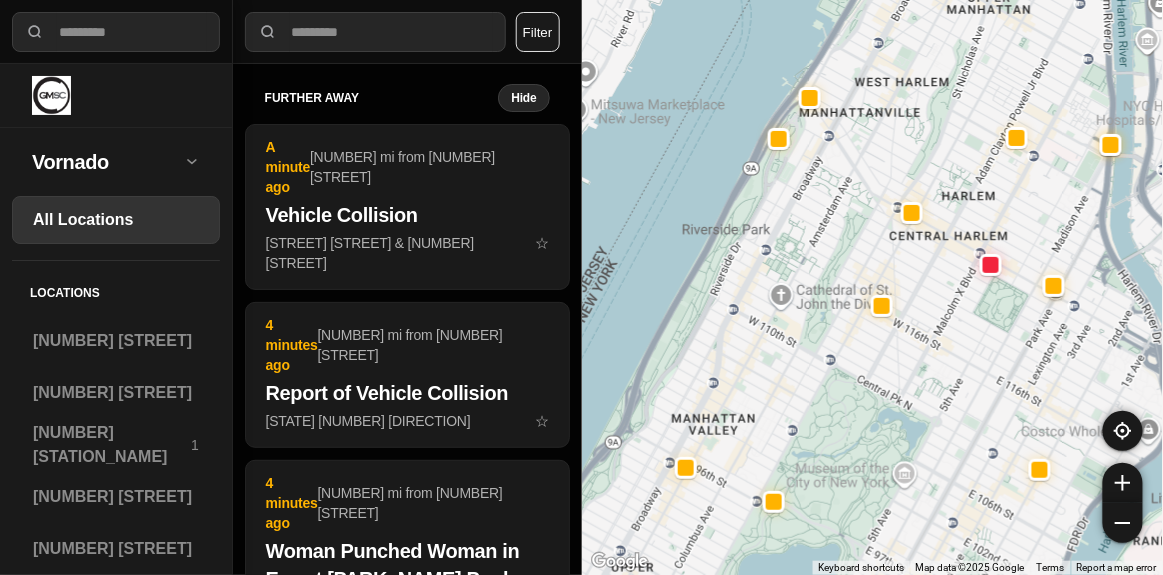 drag, startPoint x: 861, startPoint y: 167, endPoint x: 845, endPoint y: 227, distance: 62.0967 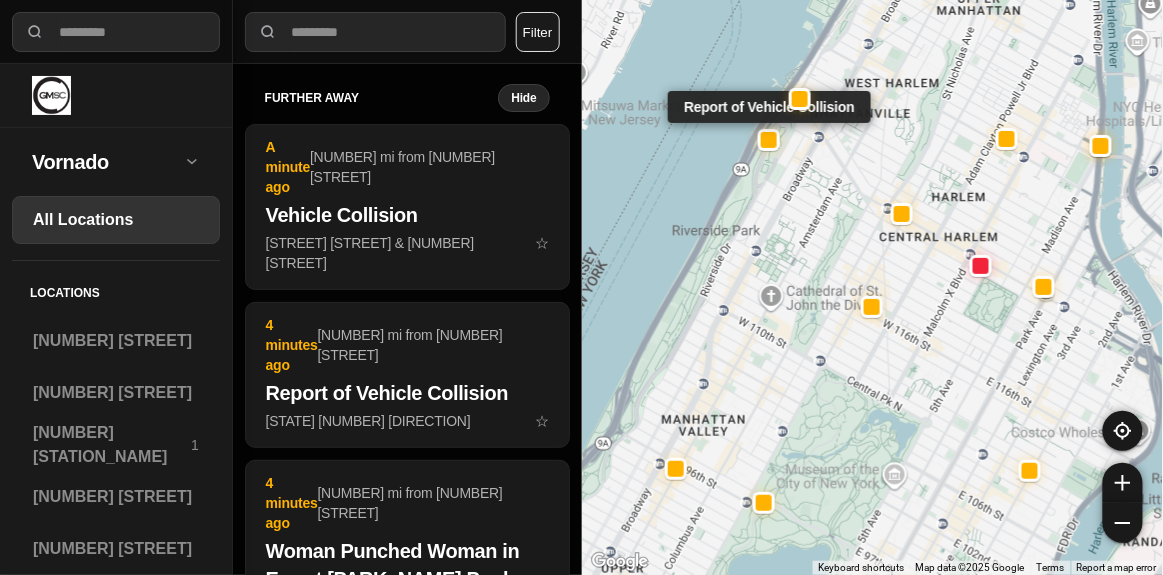 click at bounding box center (770, 140) 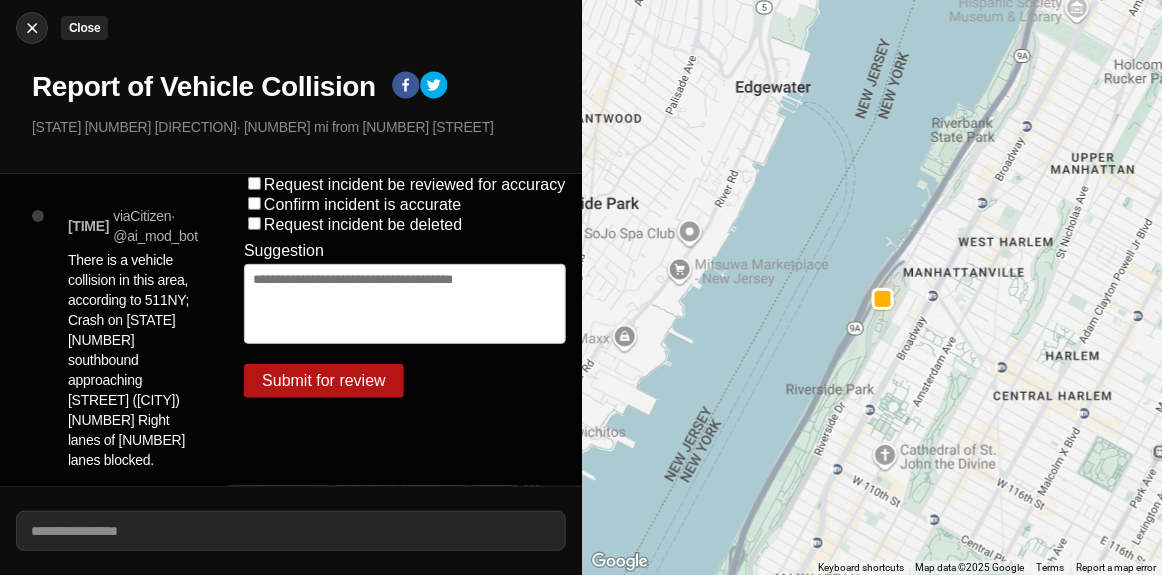 click at bounding box center (32, 28) 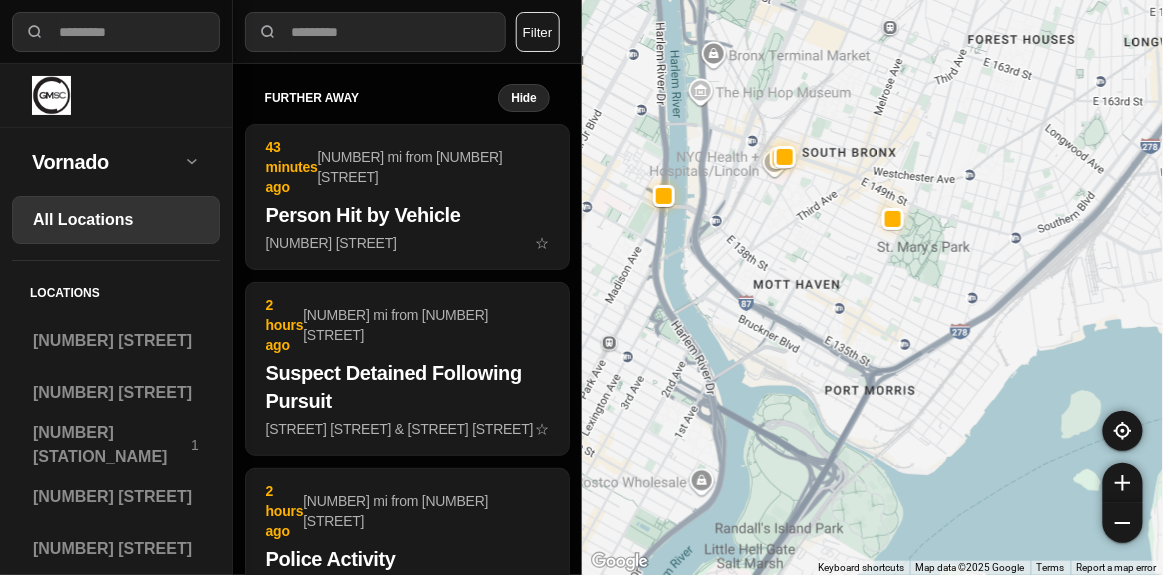 drag, startPoint x: 718, startPoint y: 219, endPoint x: 861, endPoint y: 237, distance: 144.12842 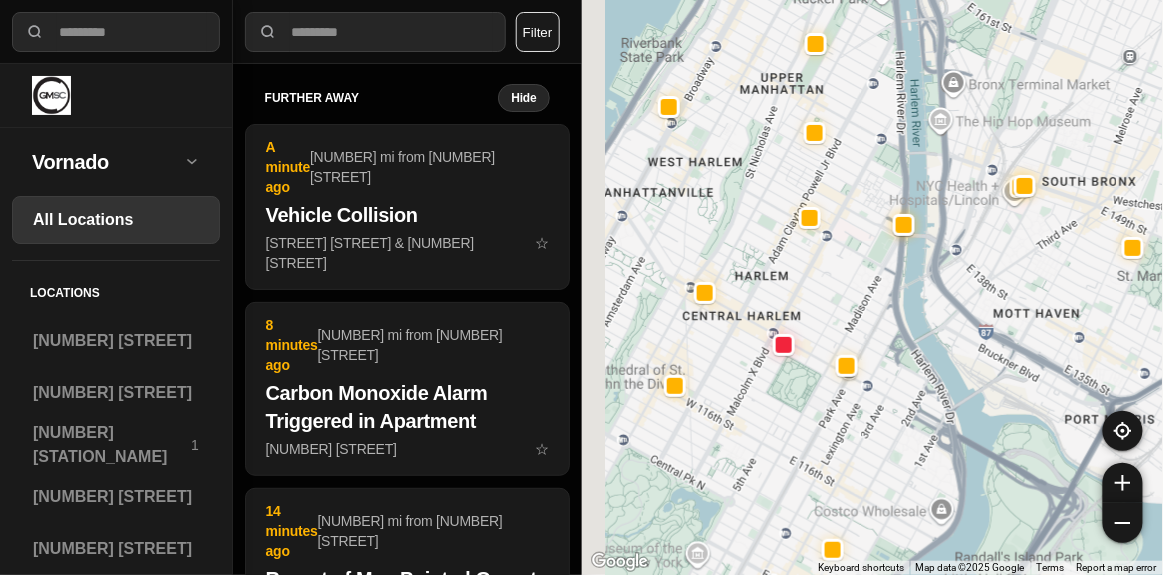 drag, startPoint x: 702, startPoint y: 205, endPoint x: 836, endPoint y: 220, distance: 134.83694 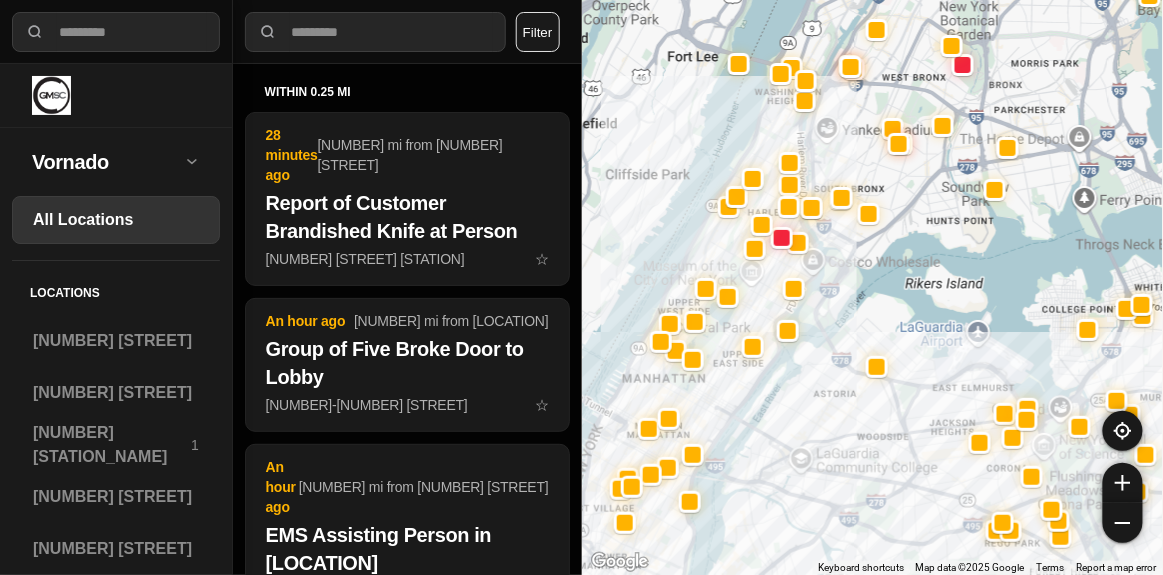 drag, startPoint x: 723, startPoint y: 307, endPoint x: 781, endPoint y: 154, distance: 163.62457 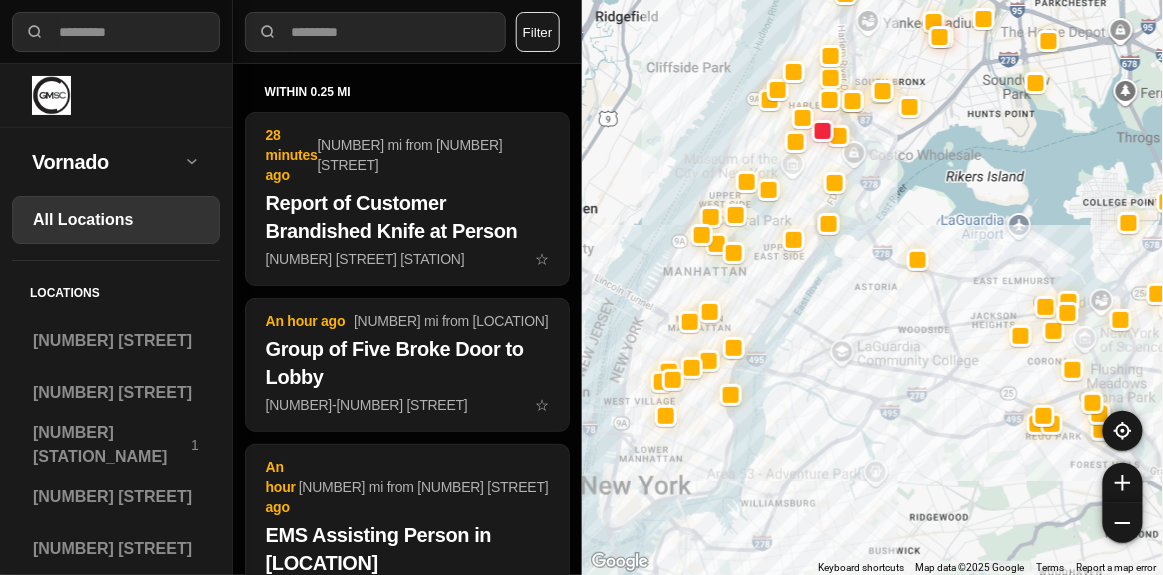 drag, startPoint x: 766, startPoint y: 246, endPoint x: 781, endPoint y: 166, distance: 81.394104 